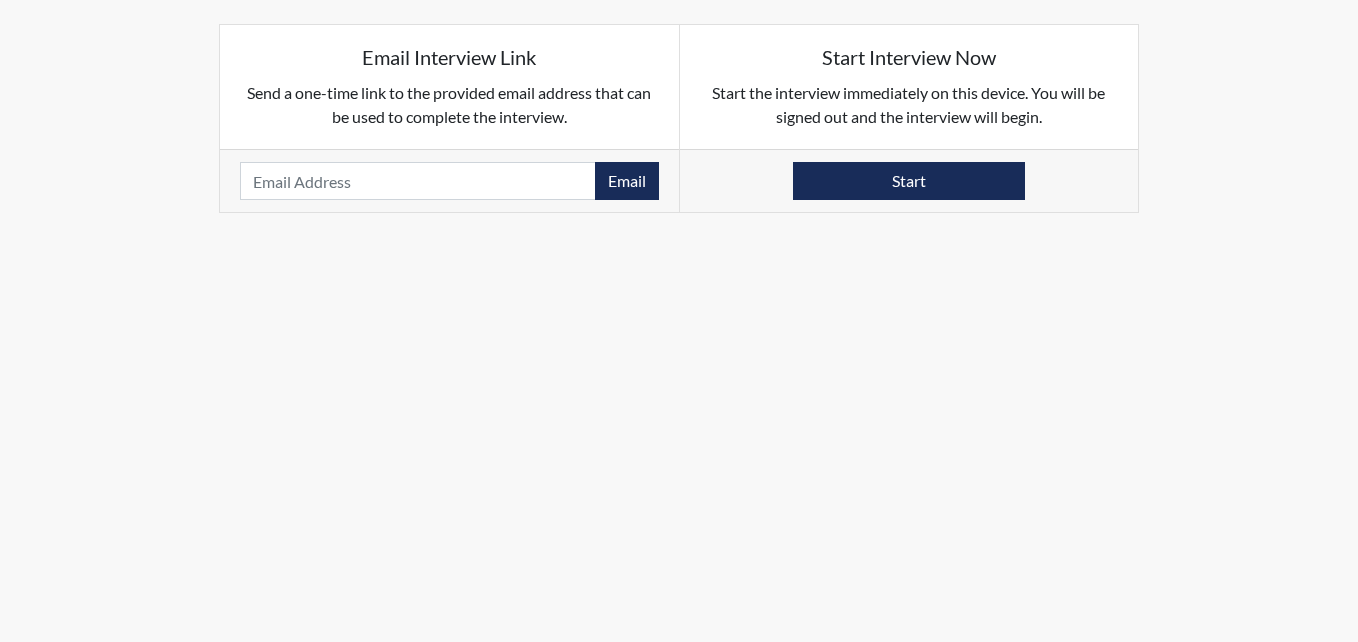 scroll, scrollTop: 0, scrollLeft: 0, axis: both 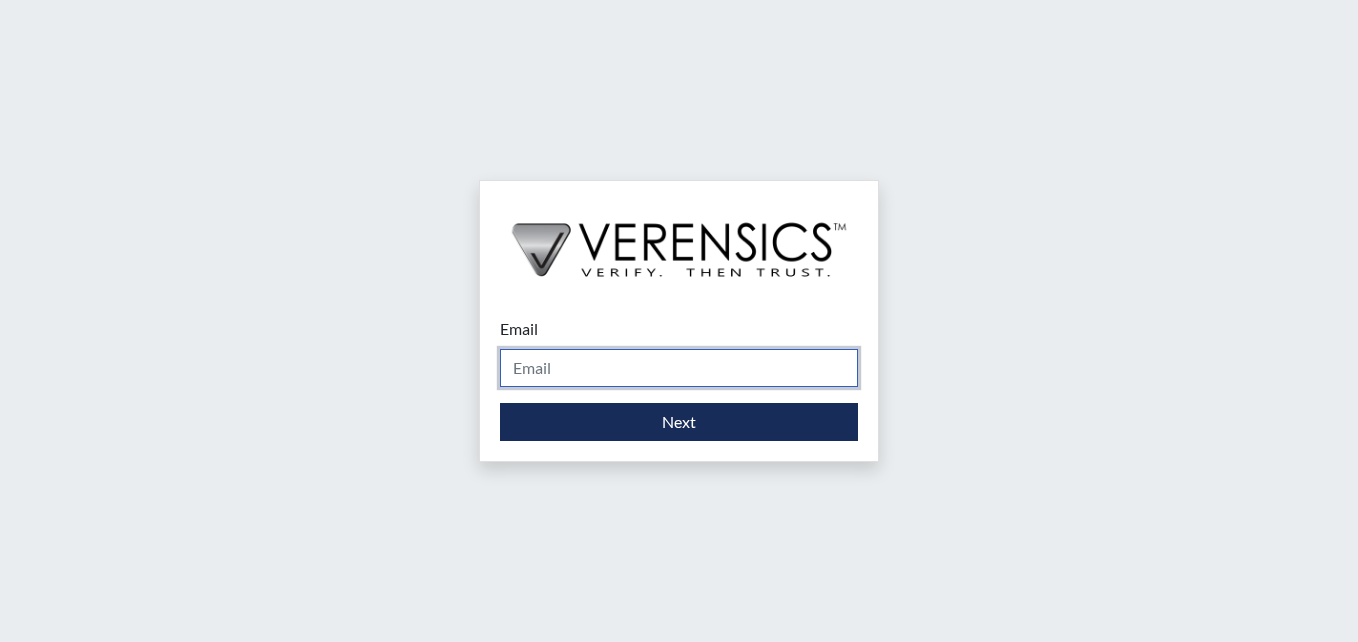 click on "Email" at bounding box center (679, 368) 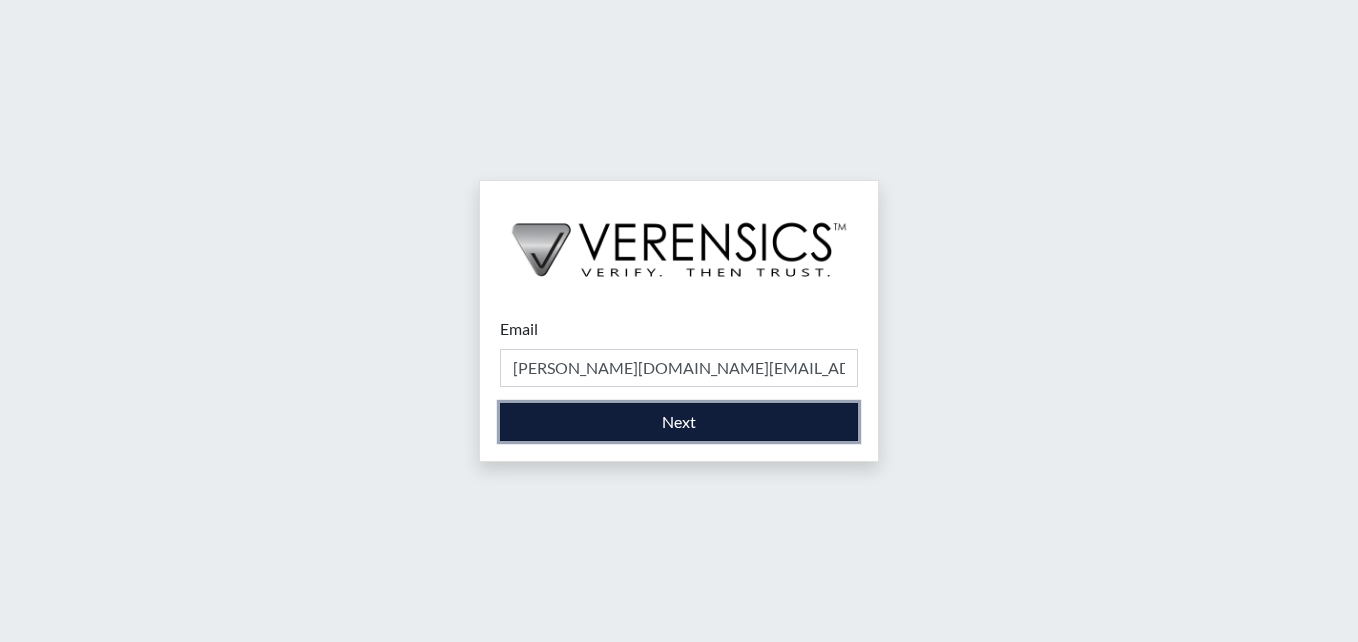 click on "Next" at bounding box center [679, 422] 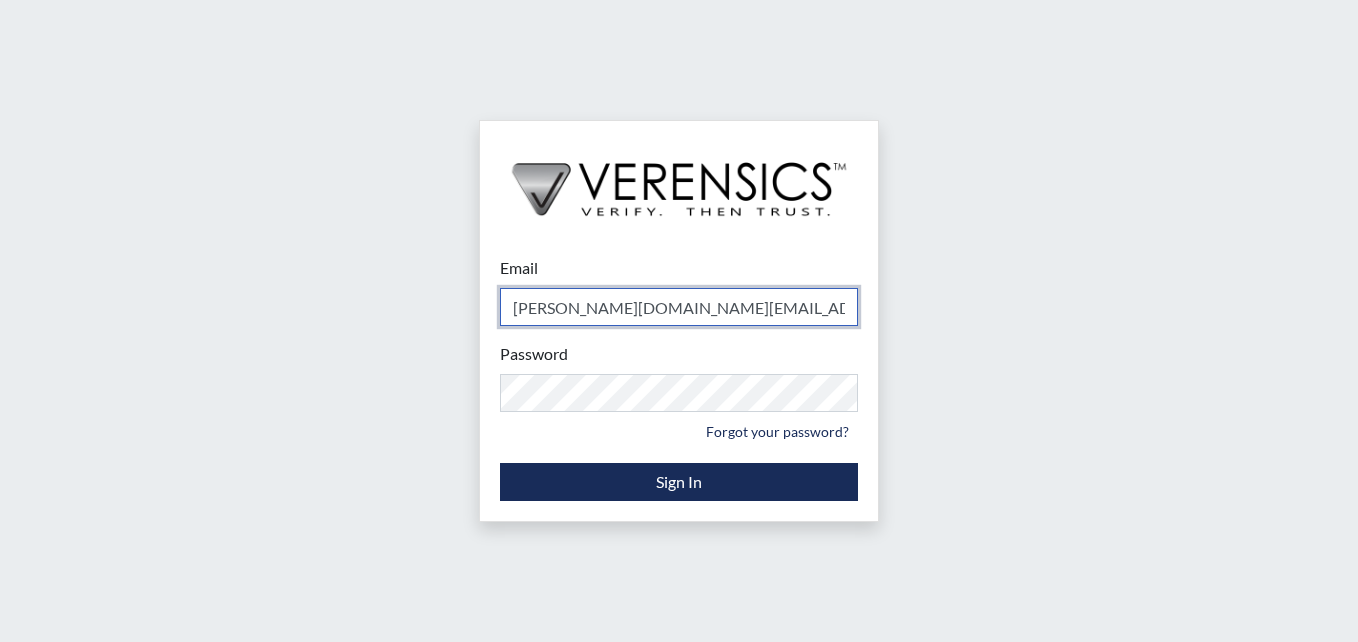 type on "[PERSON_NAME][EMAIL_ADDRESS][PERSON_NAME][DOMAIN_NAME]" 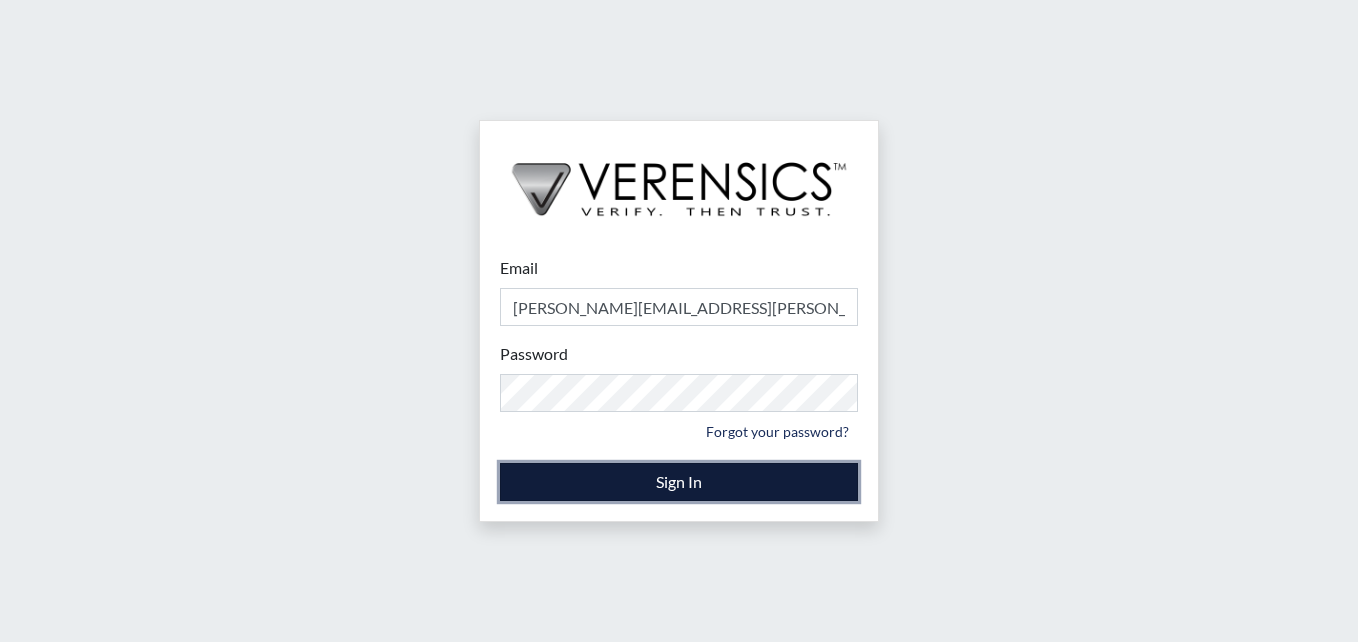 click on "Sign In" at bounding box center (679, 482) 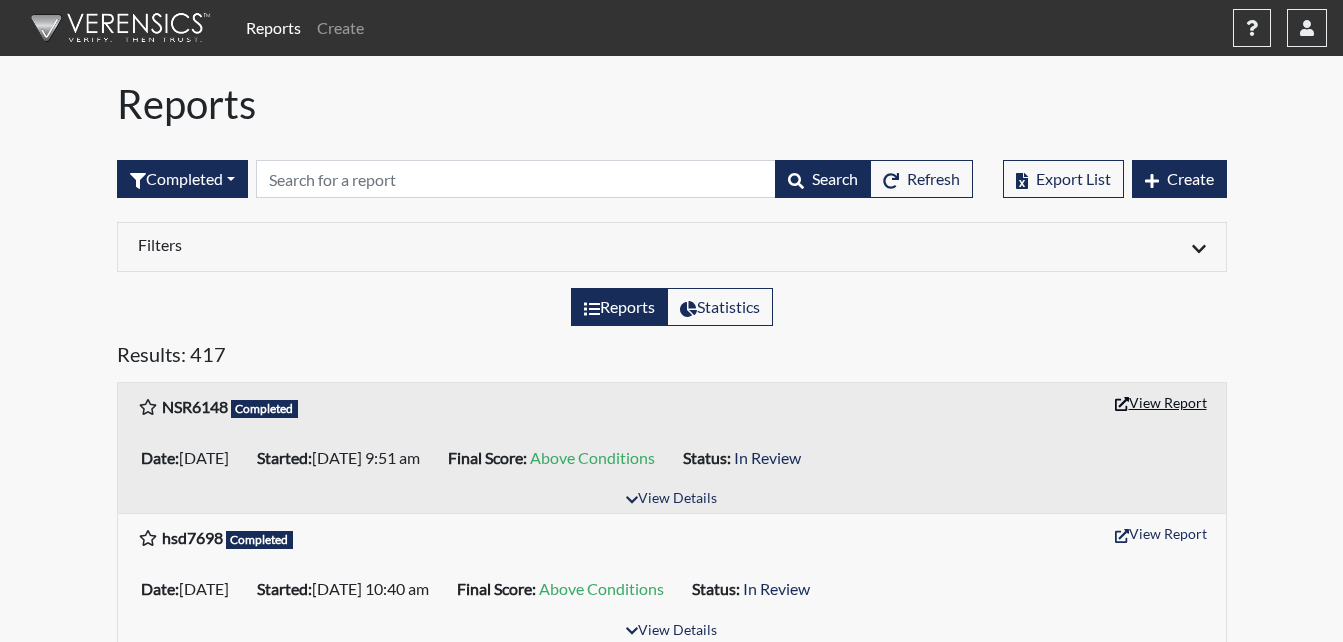click on "View Report" at bounding box center [1161, 402] 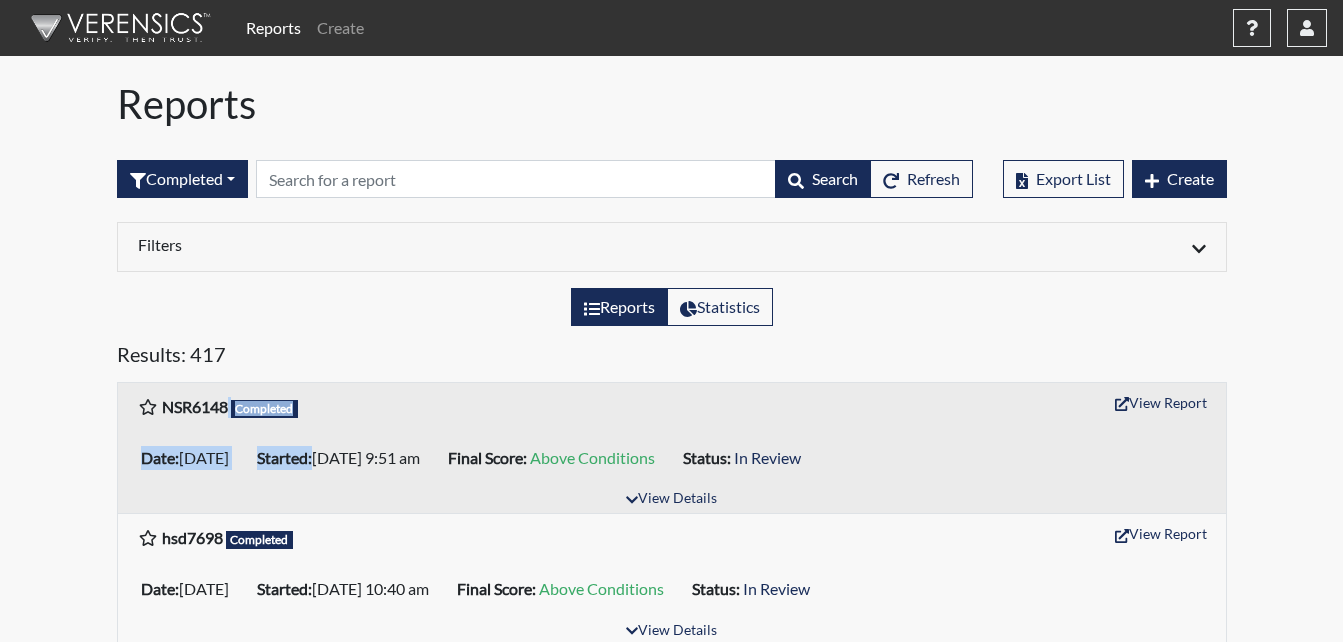 drag, startPoint x: 273, startPoint y: 418, endPoint x: 247, endPoint y: 408, distance: 27.856777 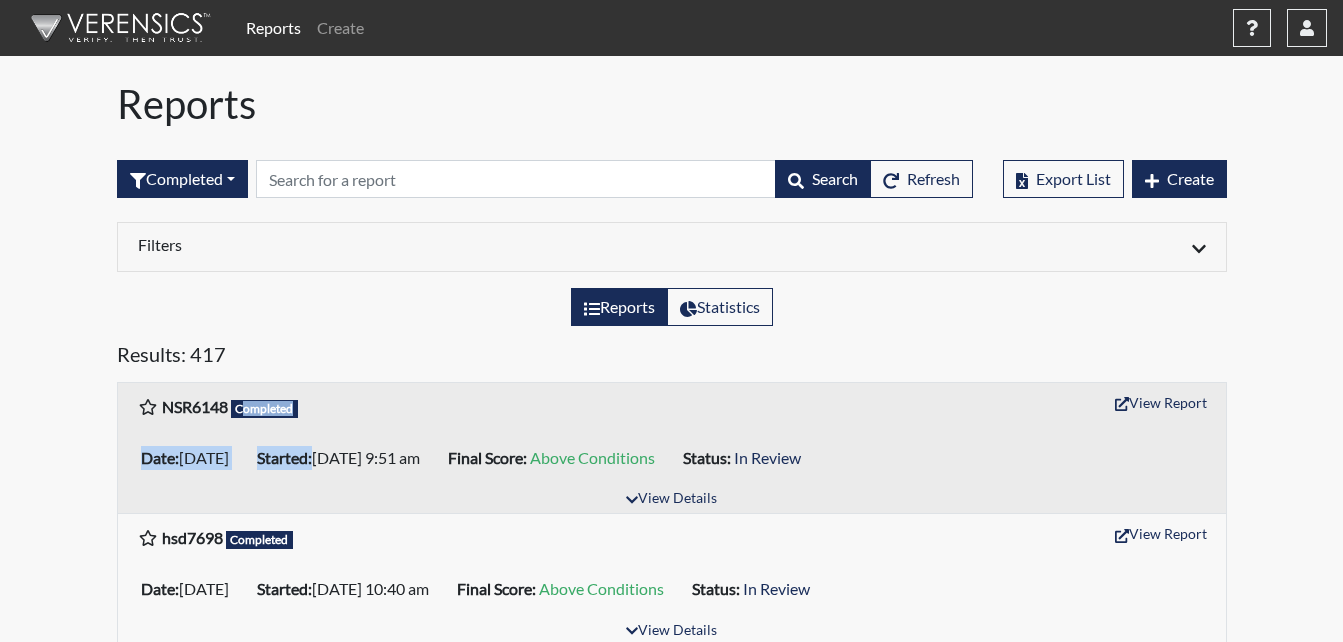 drag, startPoint x: 247, startPoint y: 408, endPoint x: 329, endPoint y: 428, distance: 84.40379 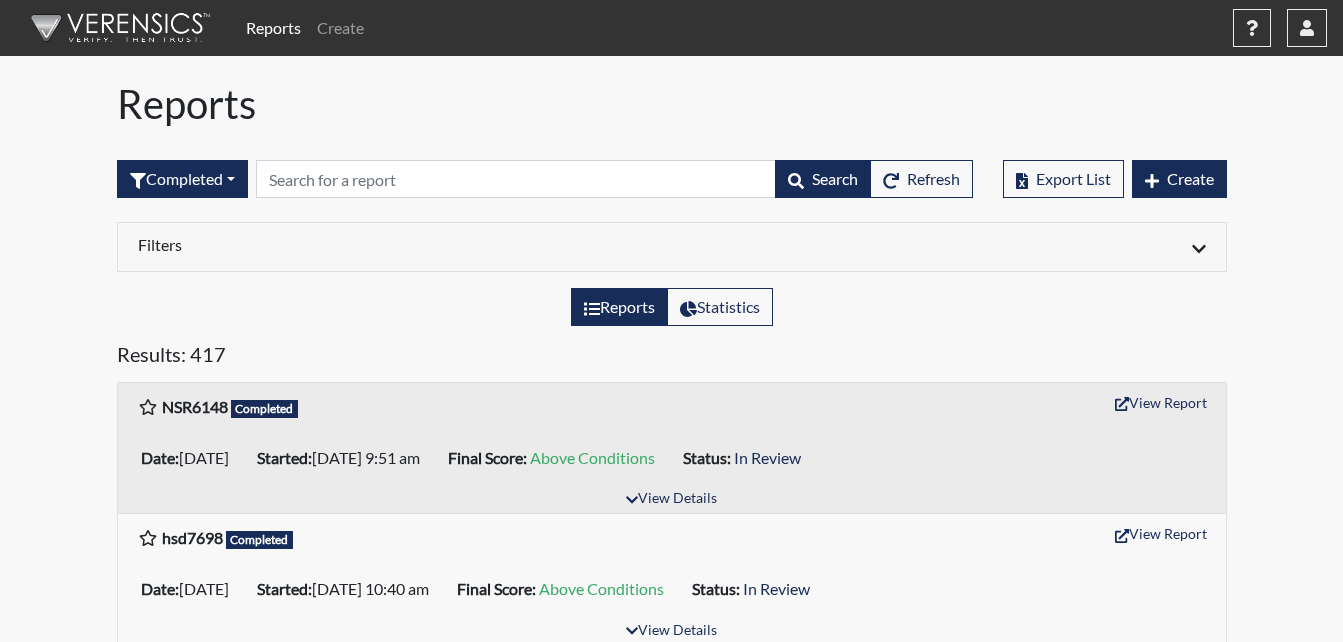 click on "Above Conditions" at bounding box center (592, 457) 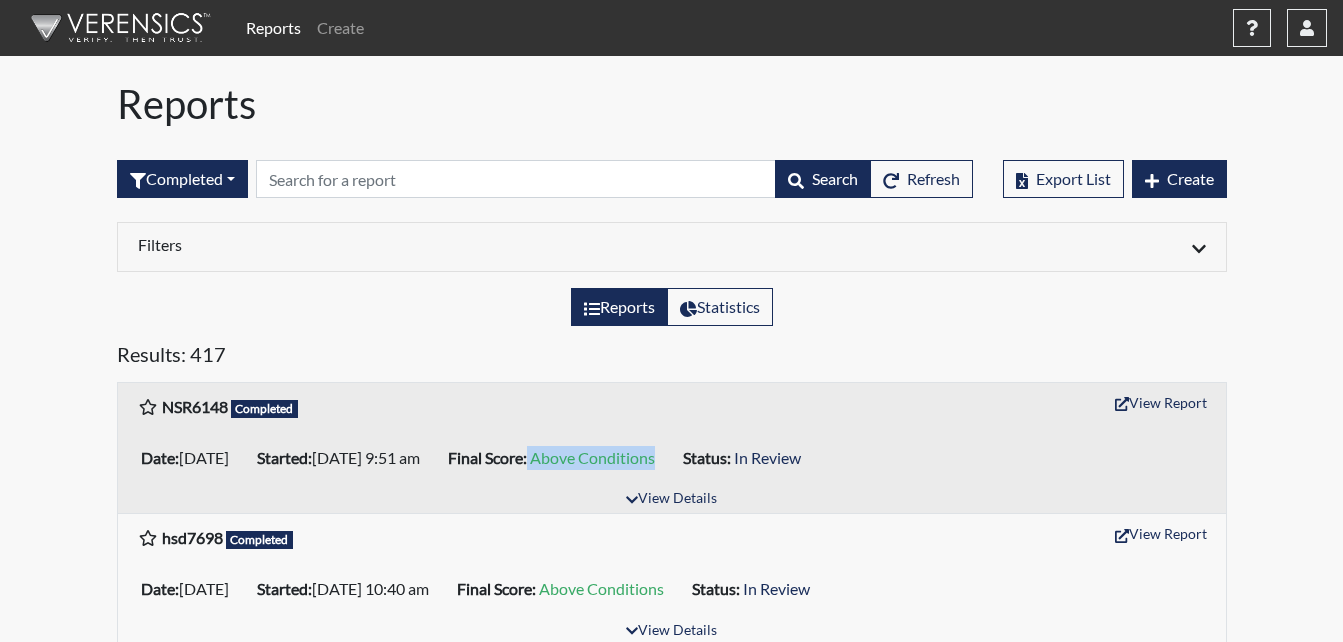 drag, startPoint x: 747, startPoint y: 464, endPoint x: 609, endPoint y: 475, distance: 138.43771 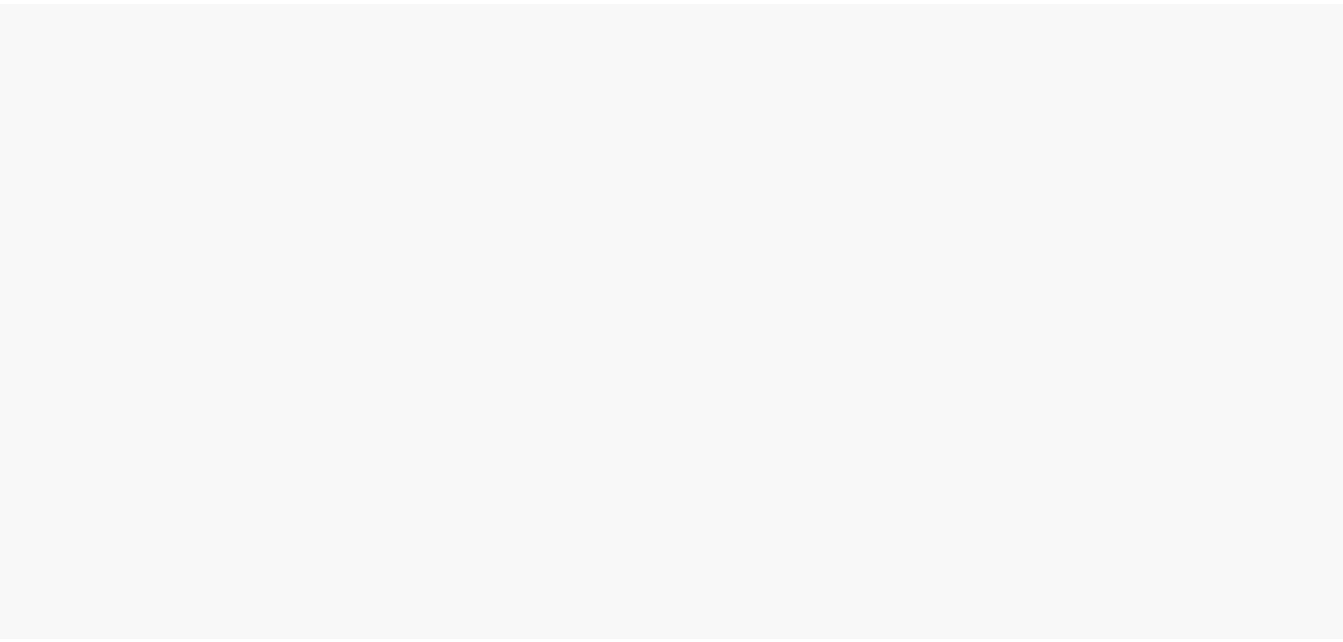 scroll, scrollTop: 0, scrollLeft: 0, axis: both 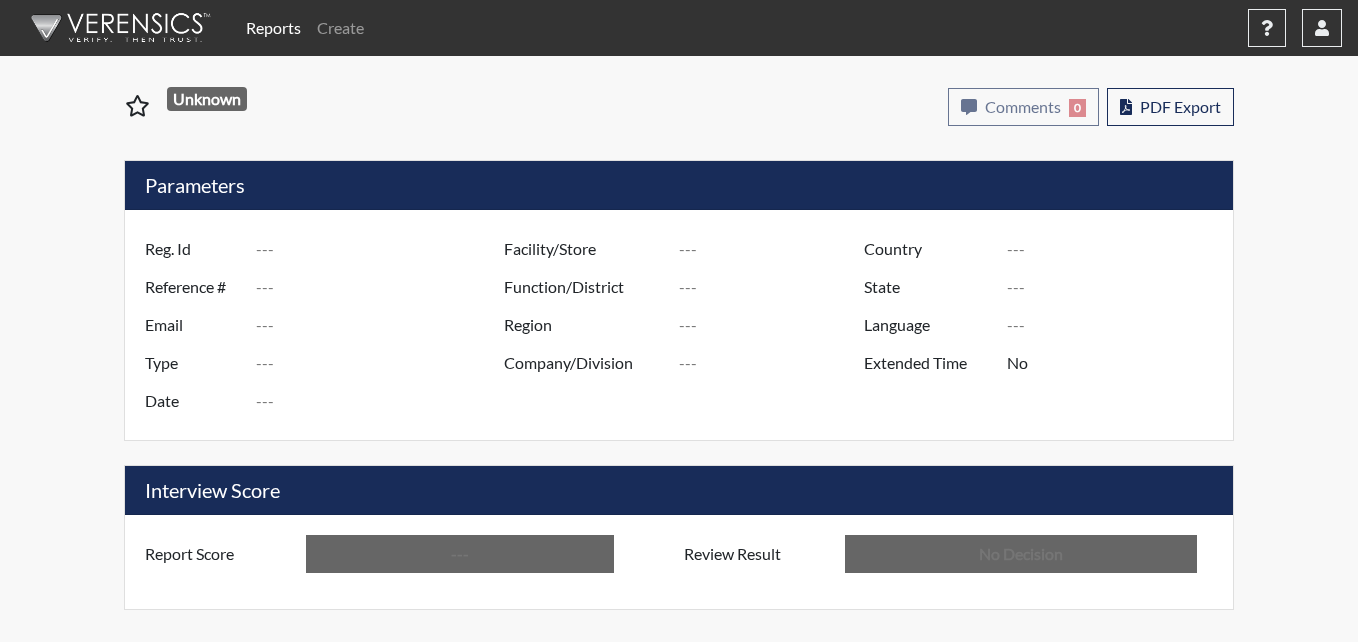 type on "NSR6148" 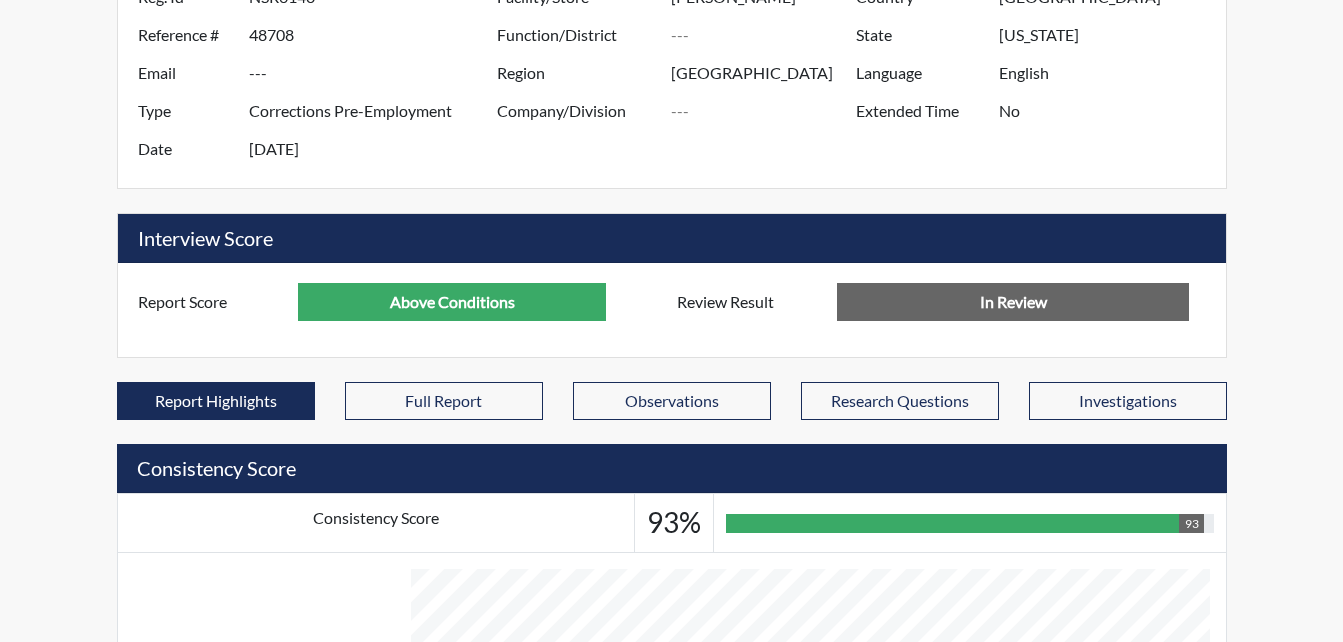 scroll, scrollTop: 500, scrollLeft: 0, axis: vertical 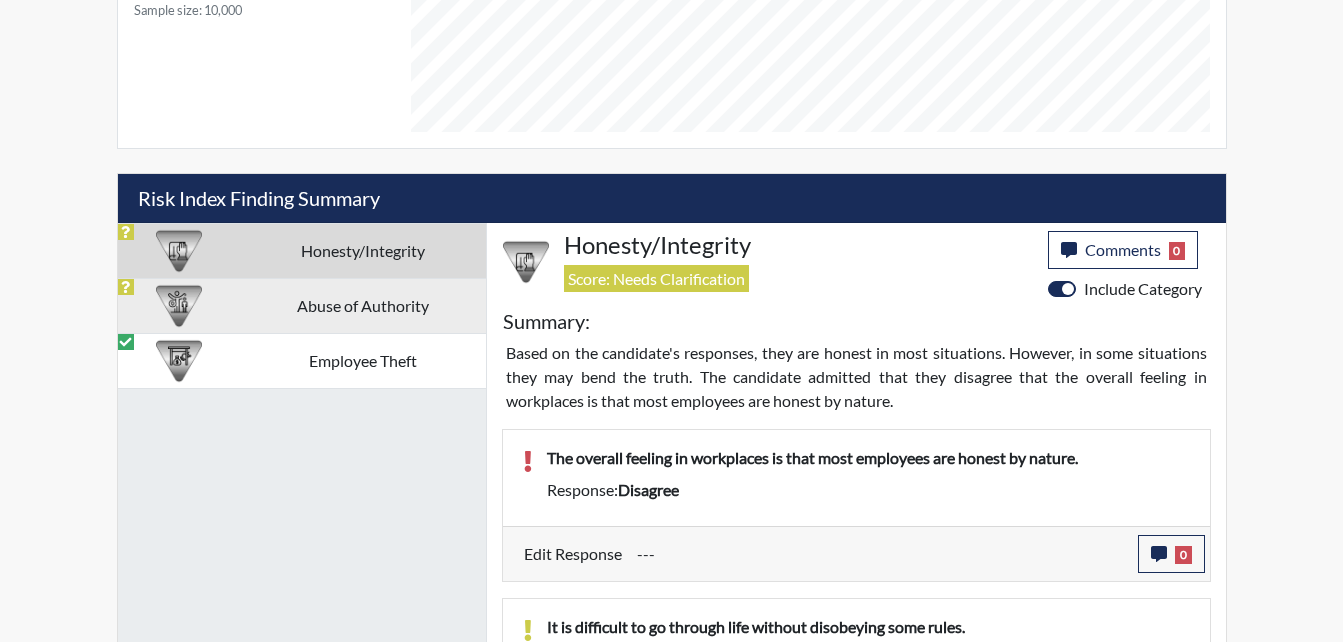 click on "Abuse of Authority" at bounding box center (363, 305) 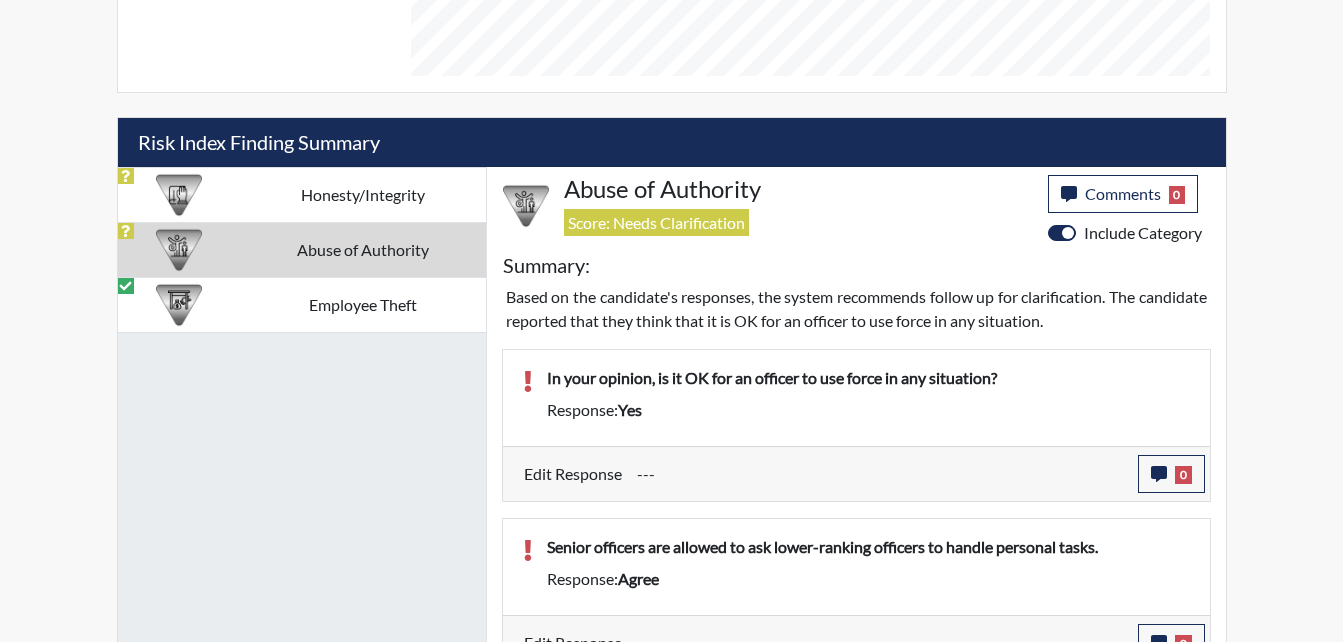 scroll, scrollTop: 1123, scrollLeft: 0, axis: vertical 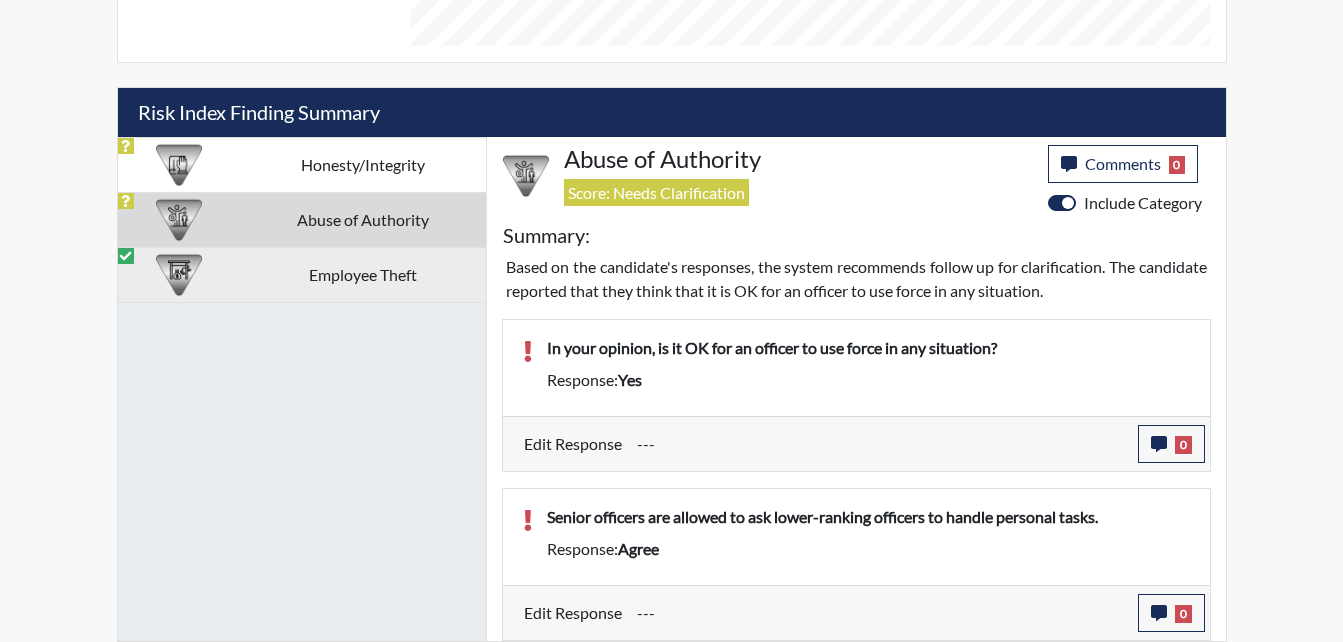 click on "Employee Theft" at bounding box center (363, 274) 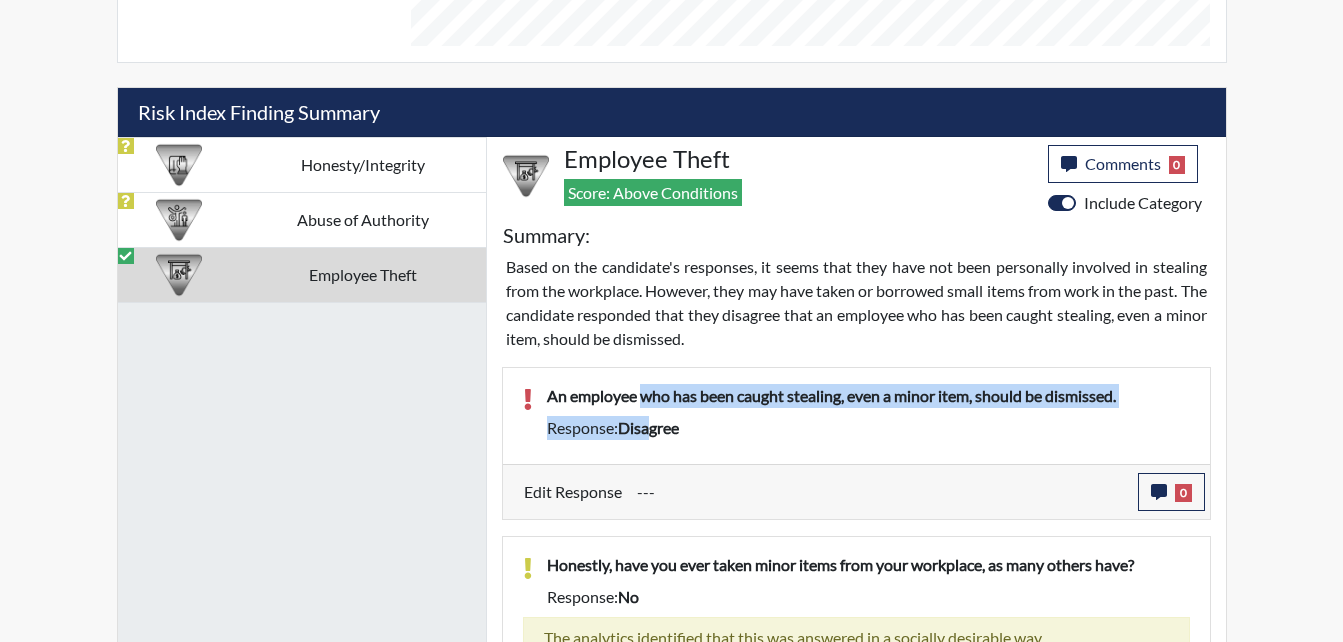 drag, startPoint x: 640, startPoint y: 391, endPoint x: 651, endPoint y: 425, distance: 35.735138 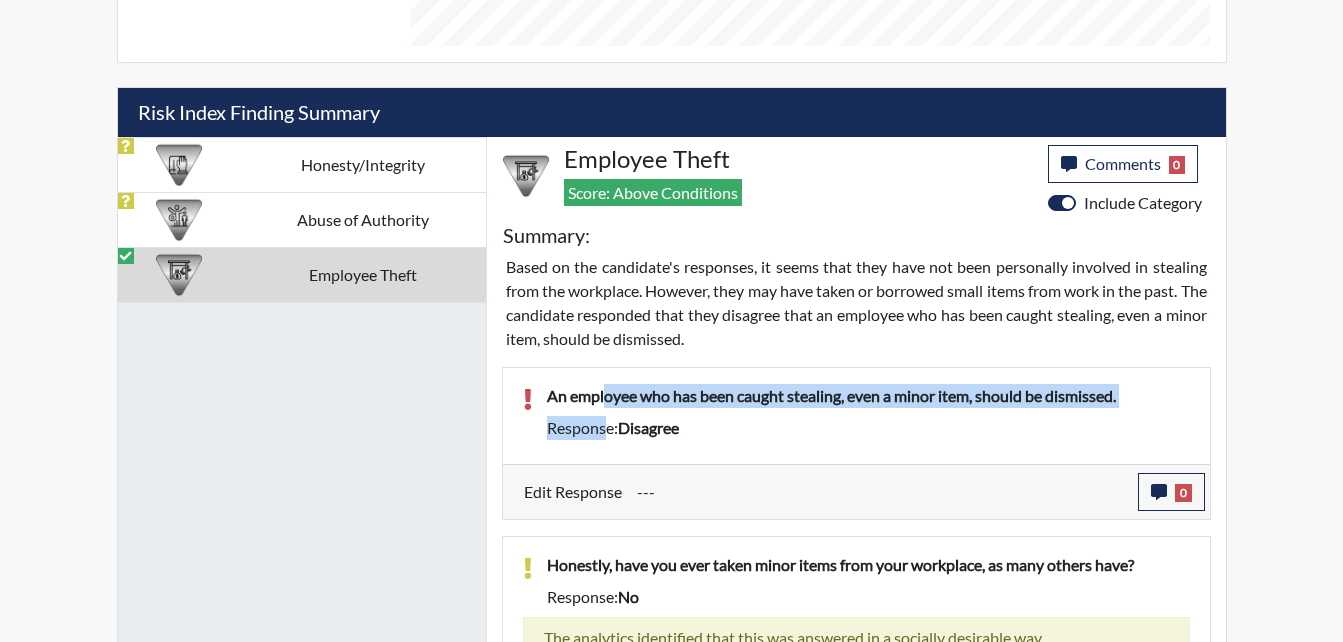 drag, startPoint x: 607, startPoint y: 400, endPoint x: 600, endPoint y: 418, distance: 19.313208 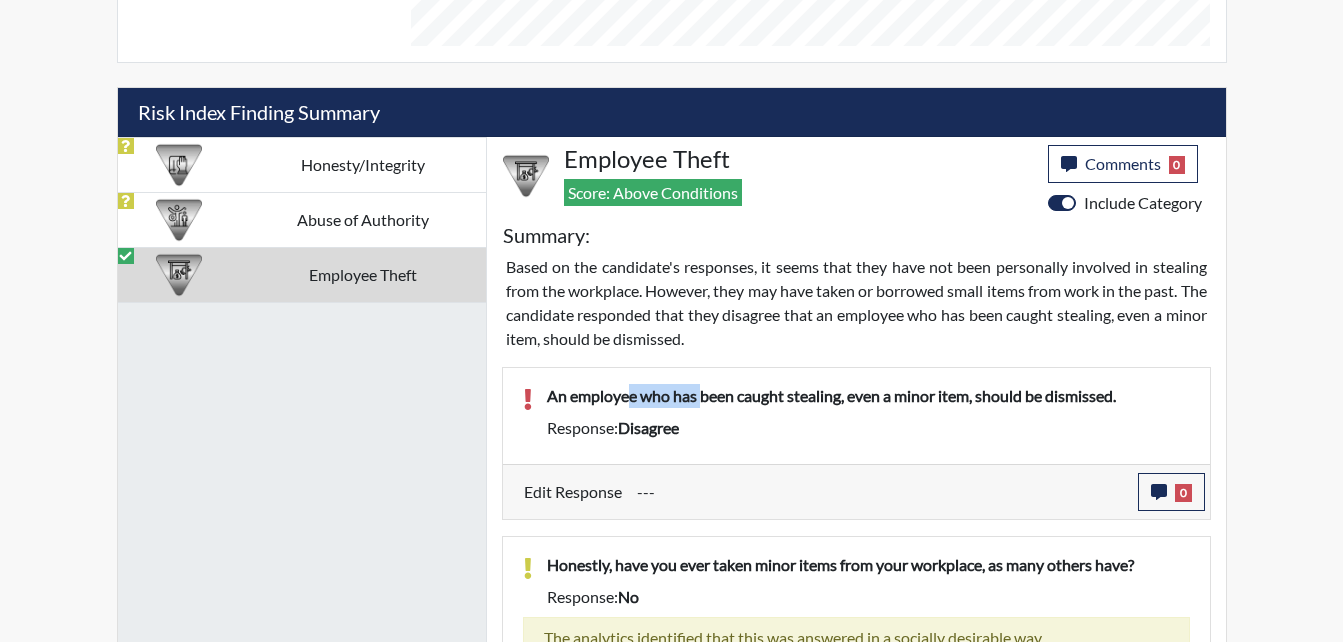 drag, startPoint x: 630, startPoint y: 392, endPoint x: 705, endPoint y: 391, distance: 75.00667 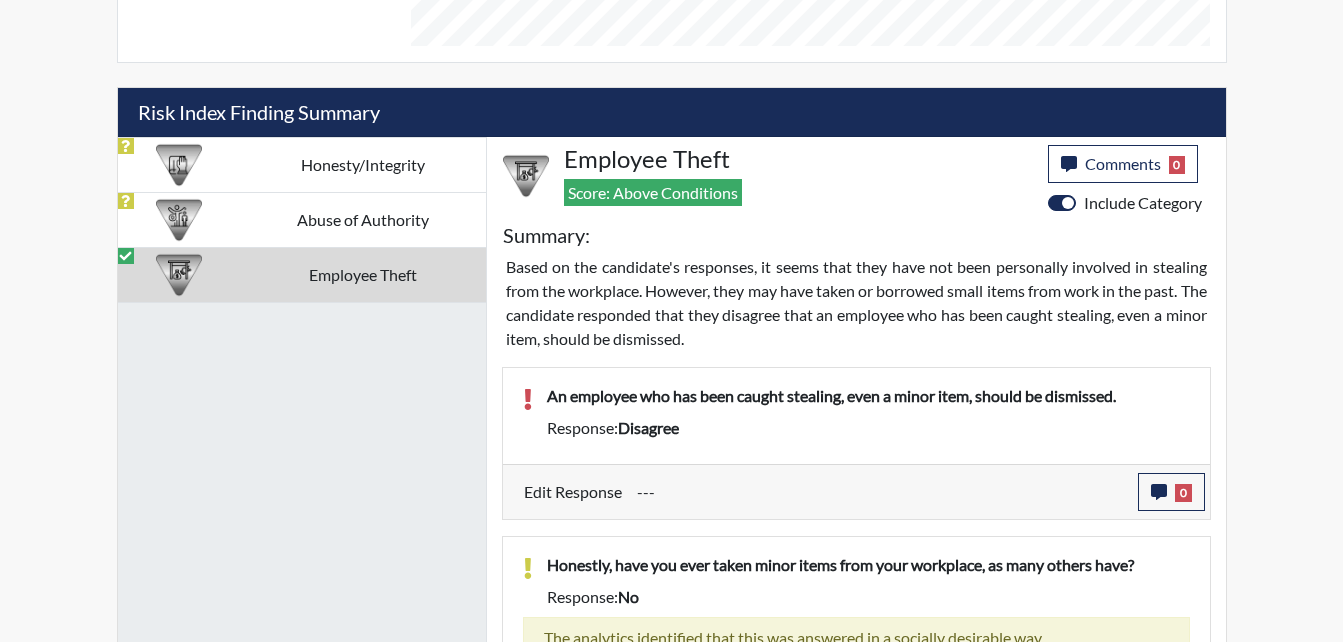 drag, startPoint x: 705, startPoint y: 391, endPoint x: 706, endPoint y: 406, distance: 15.033297 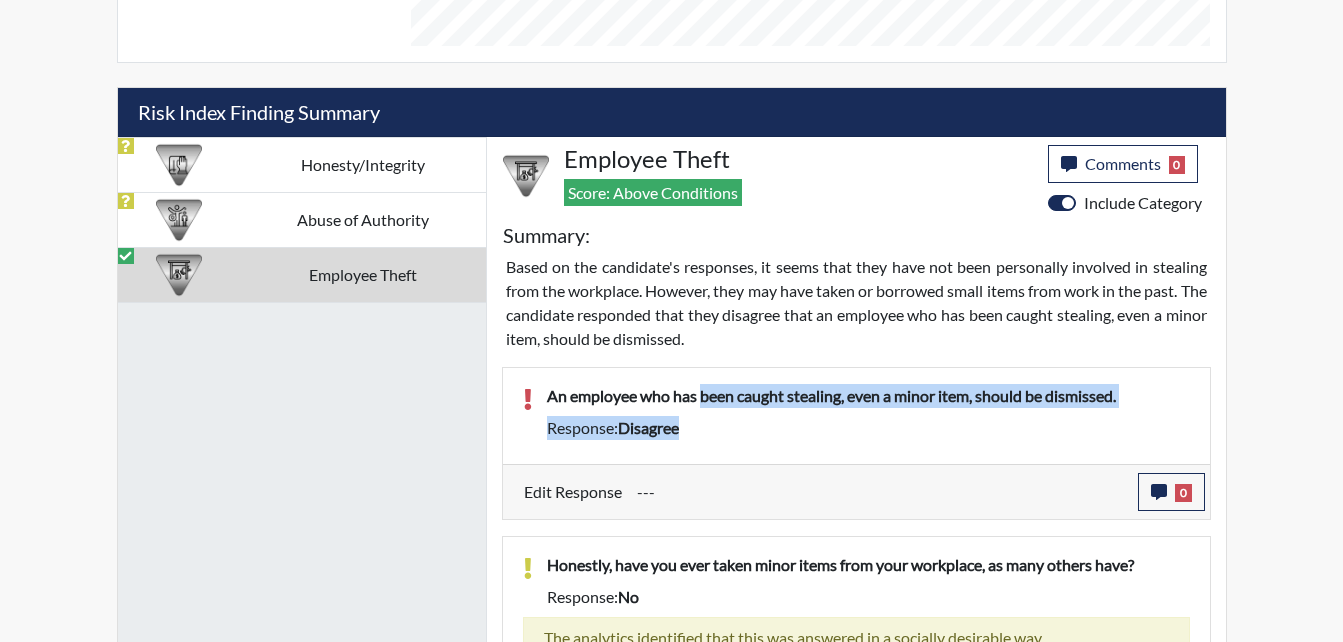 drag, startPoint x: 703, startPoint y: 394, endPoint x: 750, endPoint y: 424, distance: 55.758408 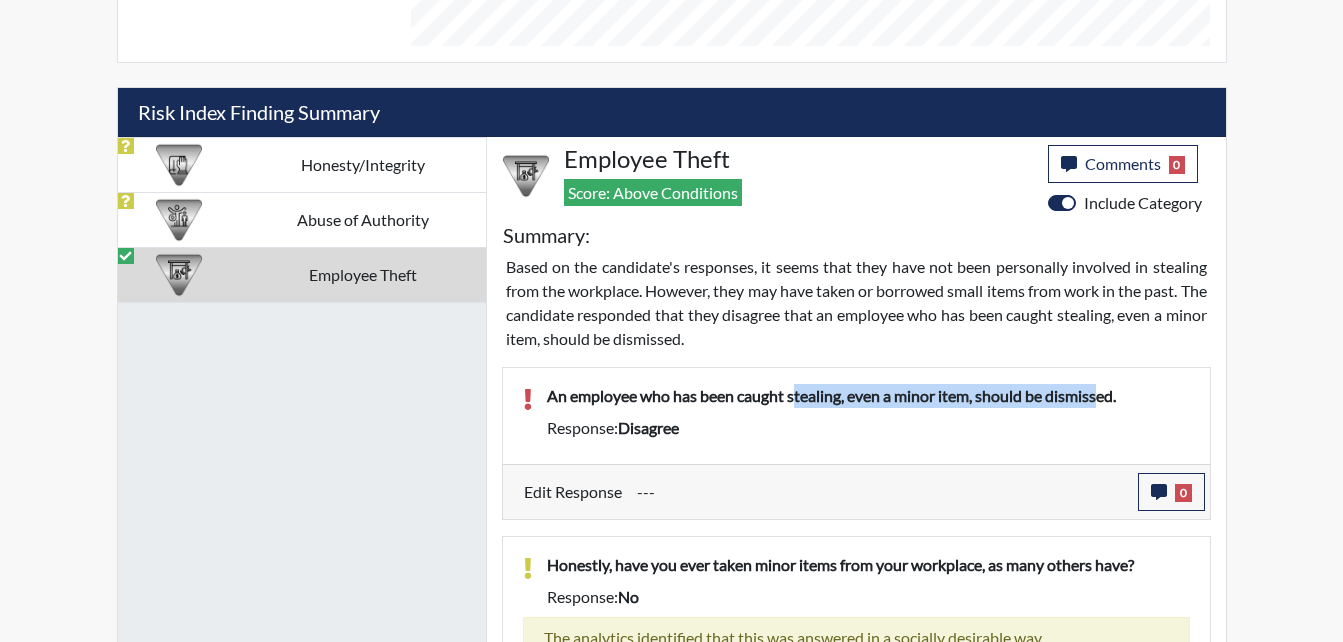 drag, startPoint x: 1099, startPoint y: 412, endPoint x: 798, endPoint y: 387, distance: 302.0364 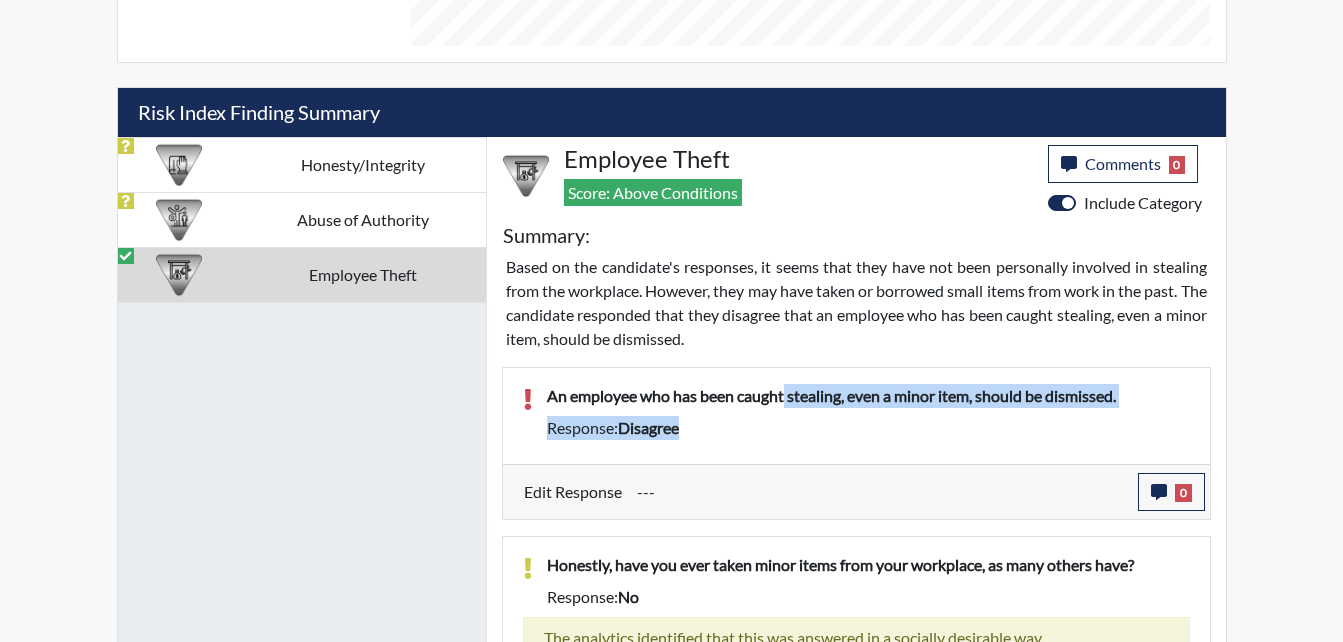 drag, startPoint x: 787, startPoint y: 388, endPoint x: 777, endPoint y: 426, distance: 39.293766 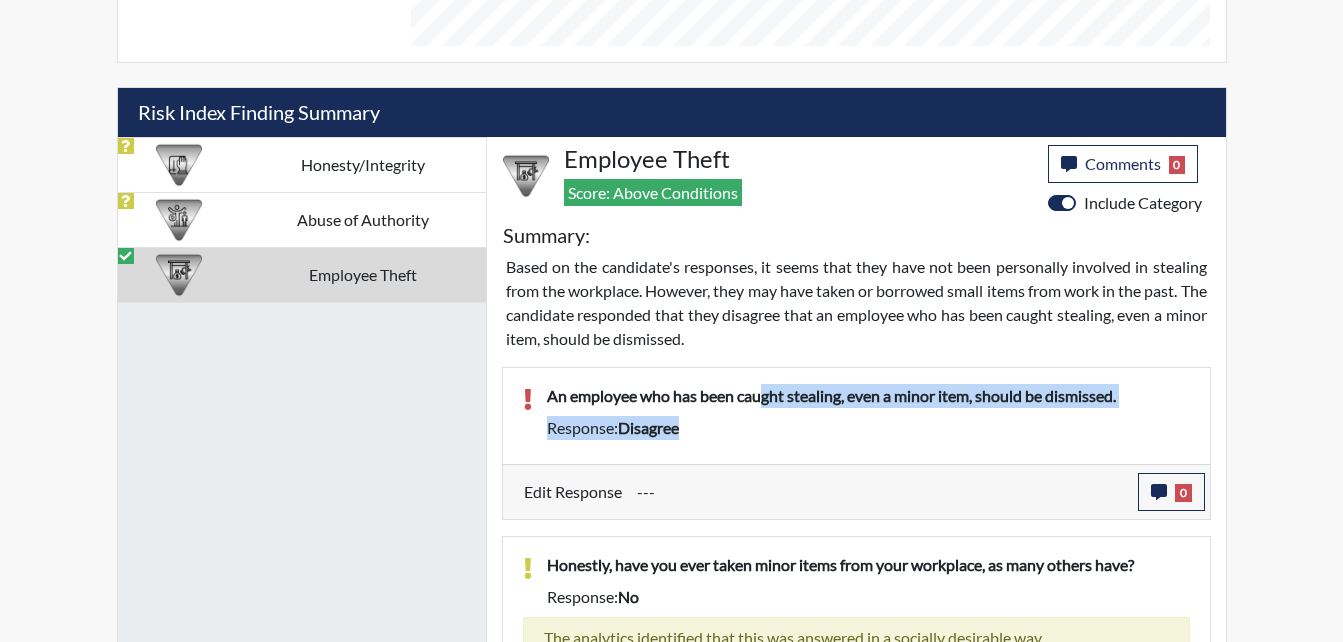 drag, startPoint x: 766, startPoint y: 402, endPoint x: 748, endPoint y: 425, distance: 29.206163 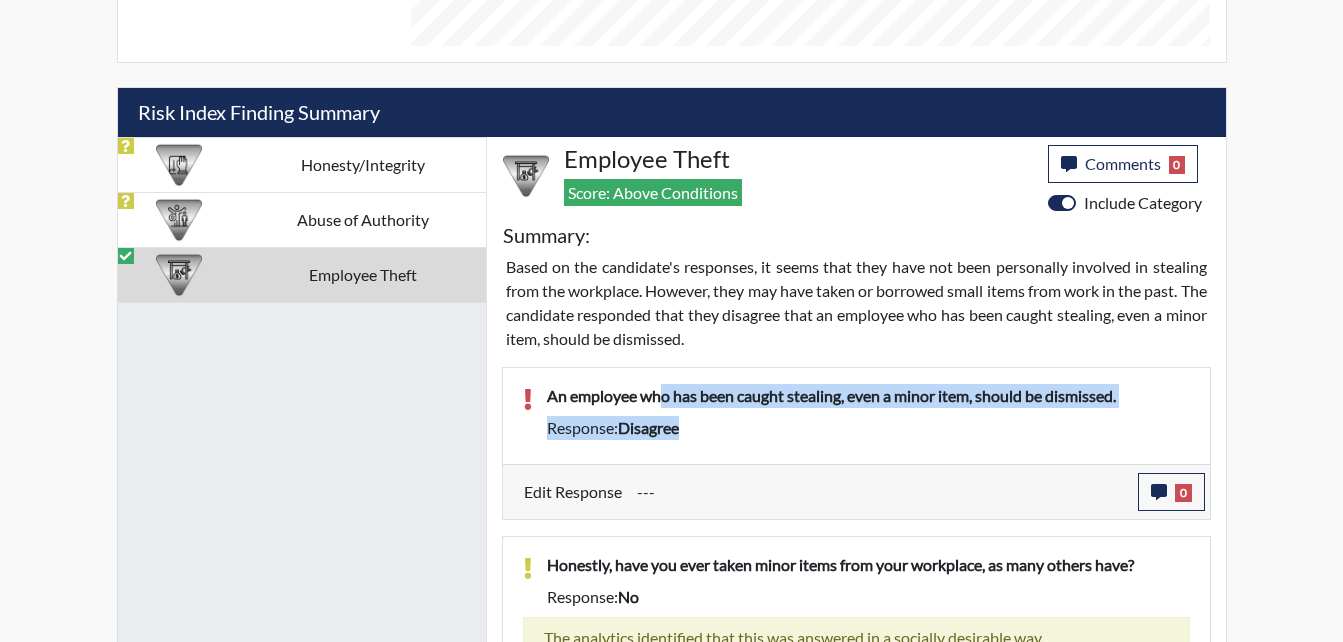 drag, startPoint x: 699, startPoint y: 440, endPoint x: 658, endPoint y: 370, distance: 81.12336 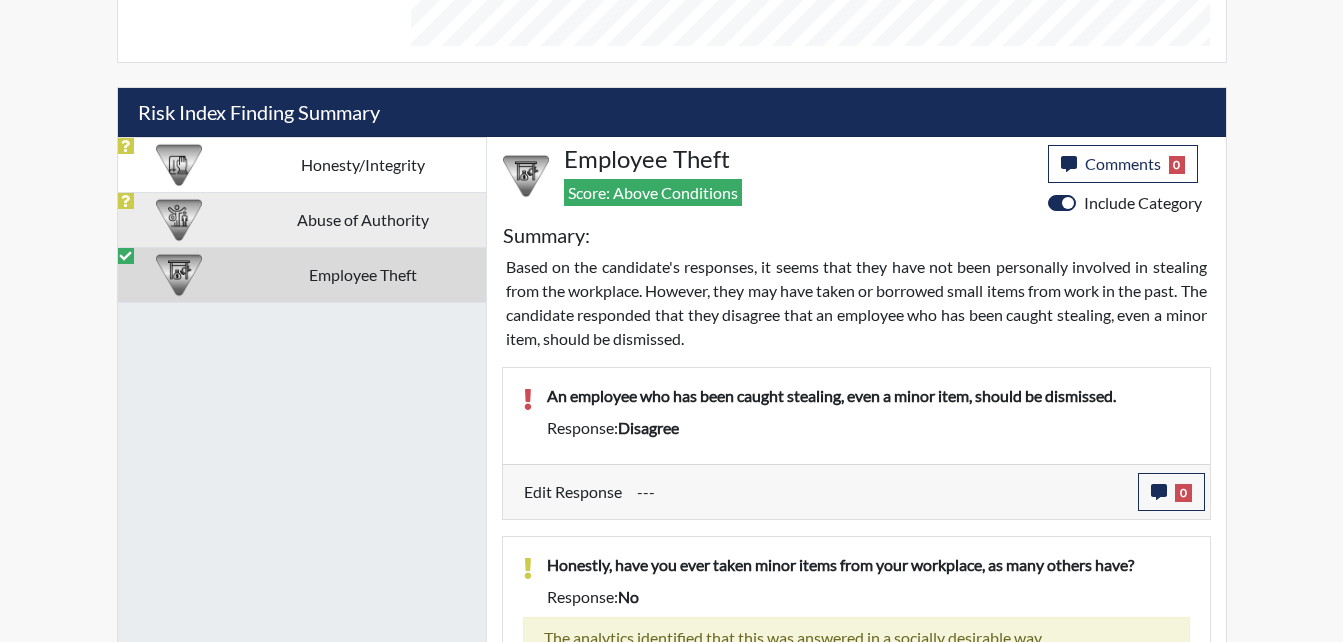 click on "Abuse of Authority" at bounding box center [363, 219] 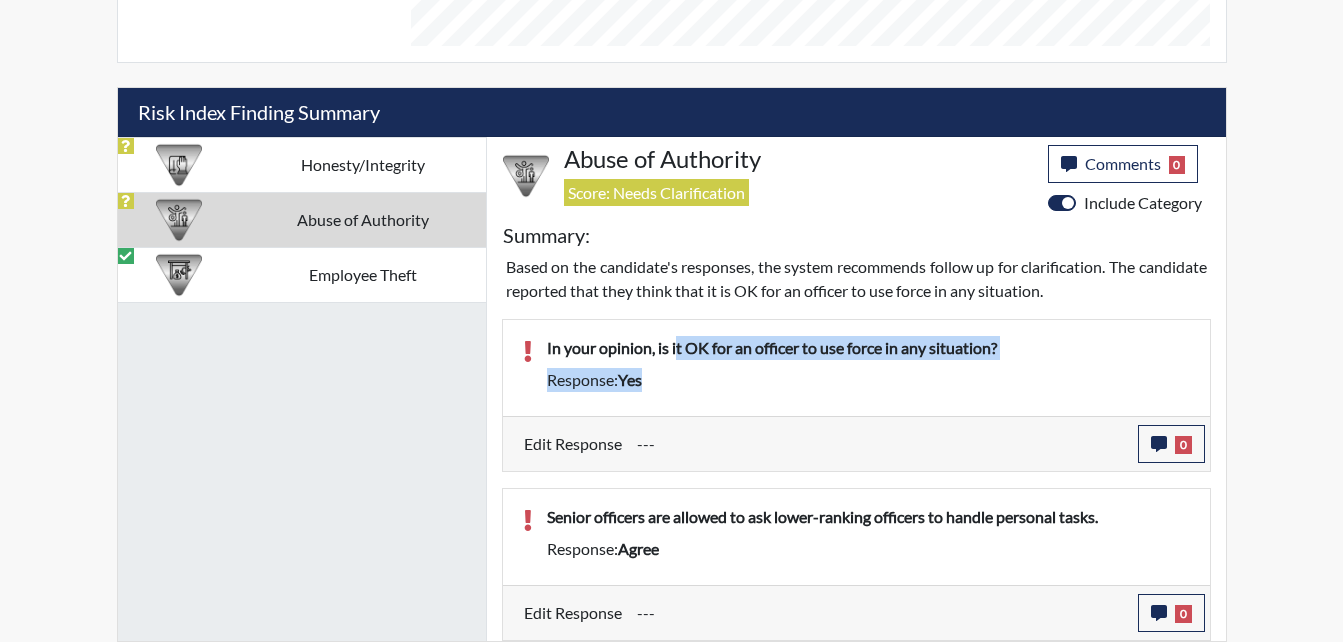 drag, startPoint x: 675, startPoint y: 342, endPoint x: 767, endPoint y: 380, distance: 99.53894 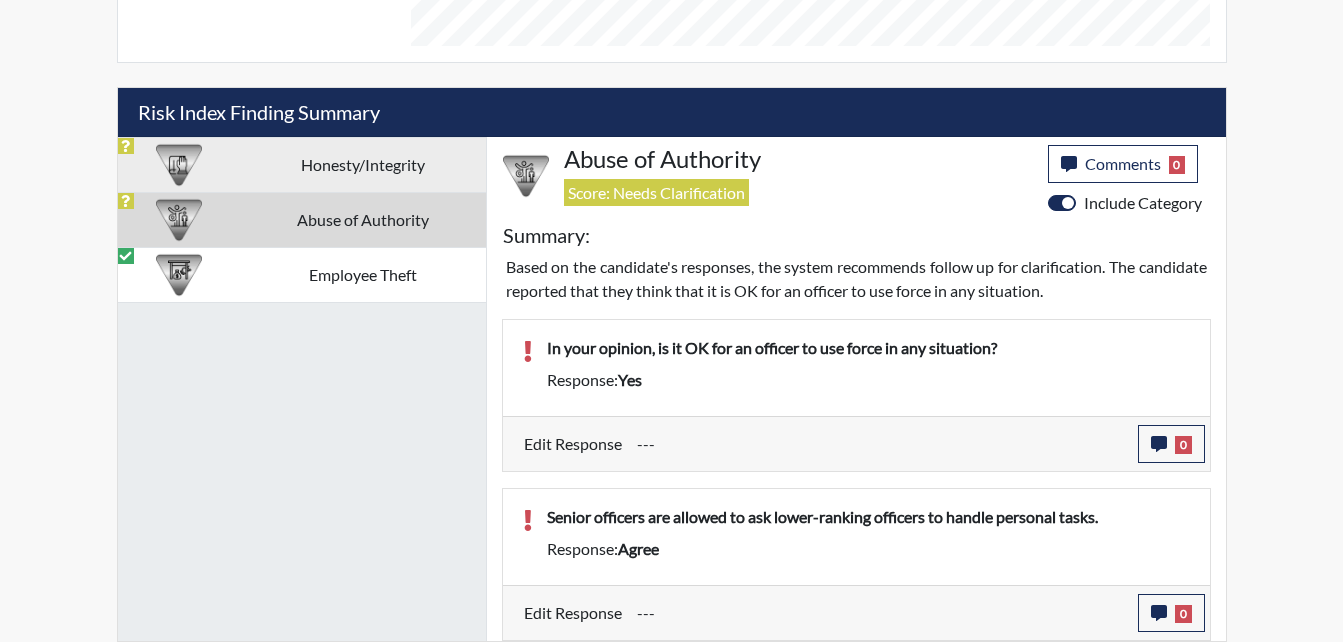 click on "Honesty/Integrity" at bounding box center (363, 164) 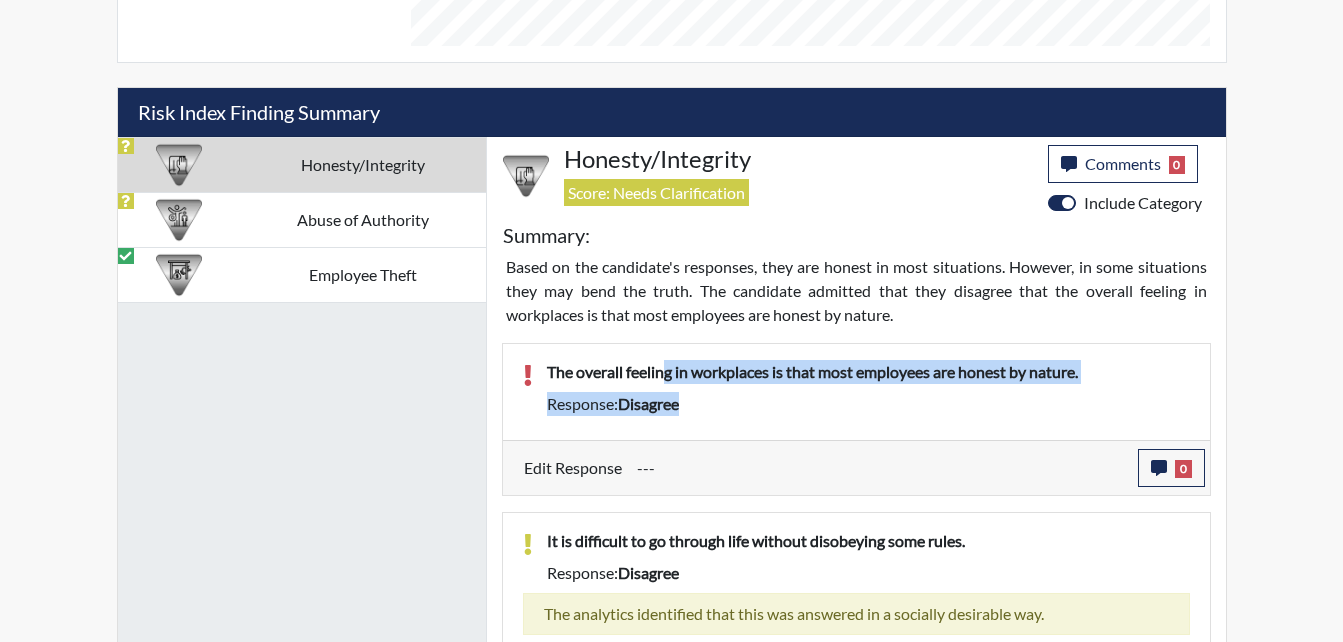 drag, startPoint x: 669, startPoint y: 369, endPoint x: 775, endPoint y: 425, distance: 119.88328 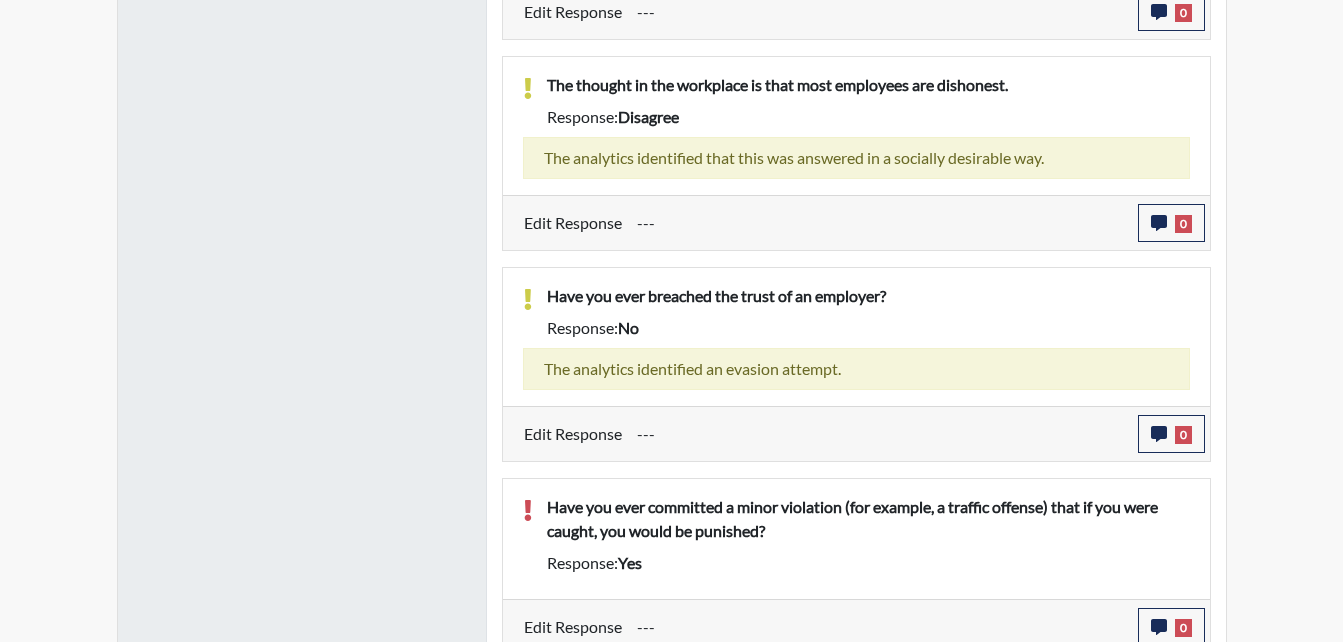 scroll, scrollTop: 2437, scrollLeft: 0, axis: vertical 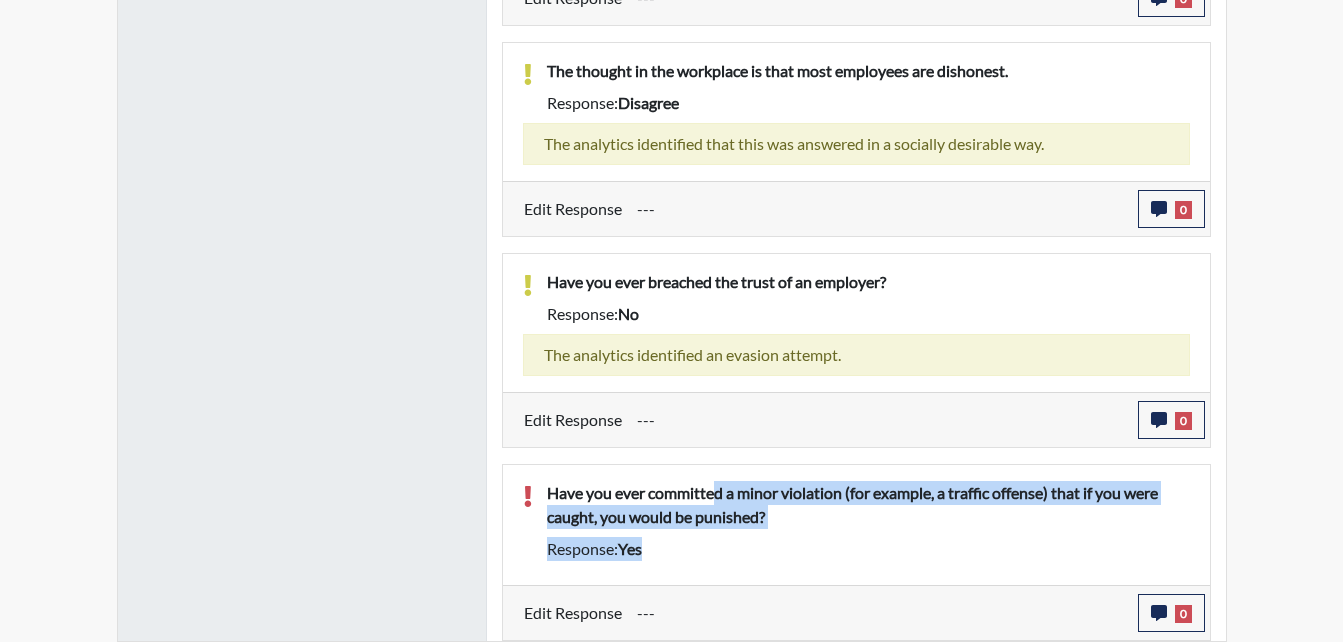 drag, startPoint x: 780, startPoint y: 547, endPoint x: 715, endPoint y: 502, distance: 79.05694 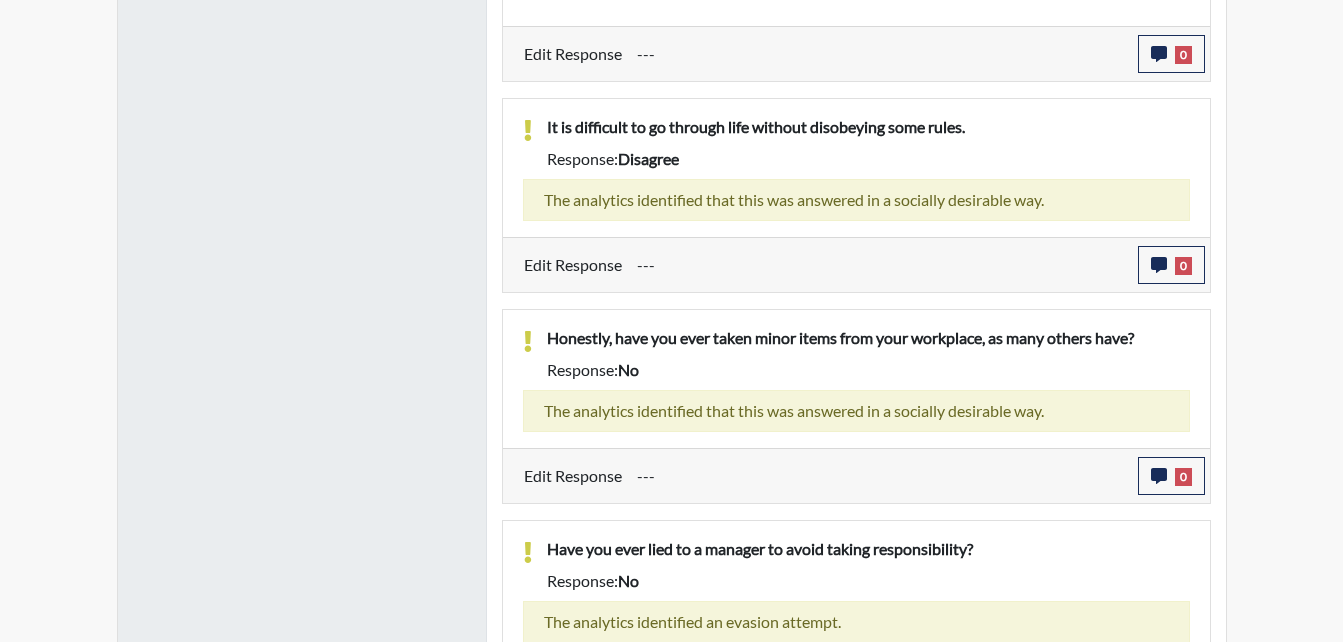 scroll, scrollTop: 1237, scrollLeft: 0, axis: vertical 